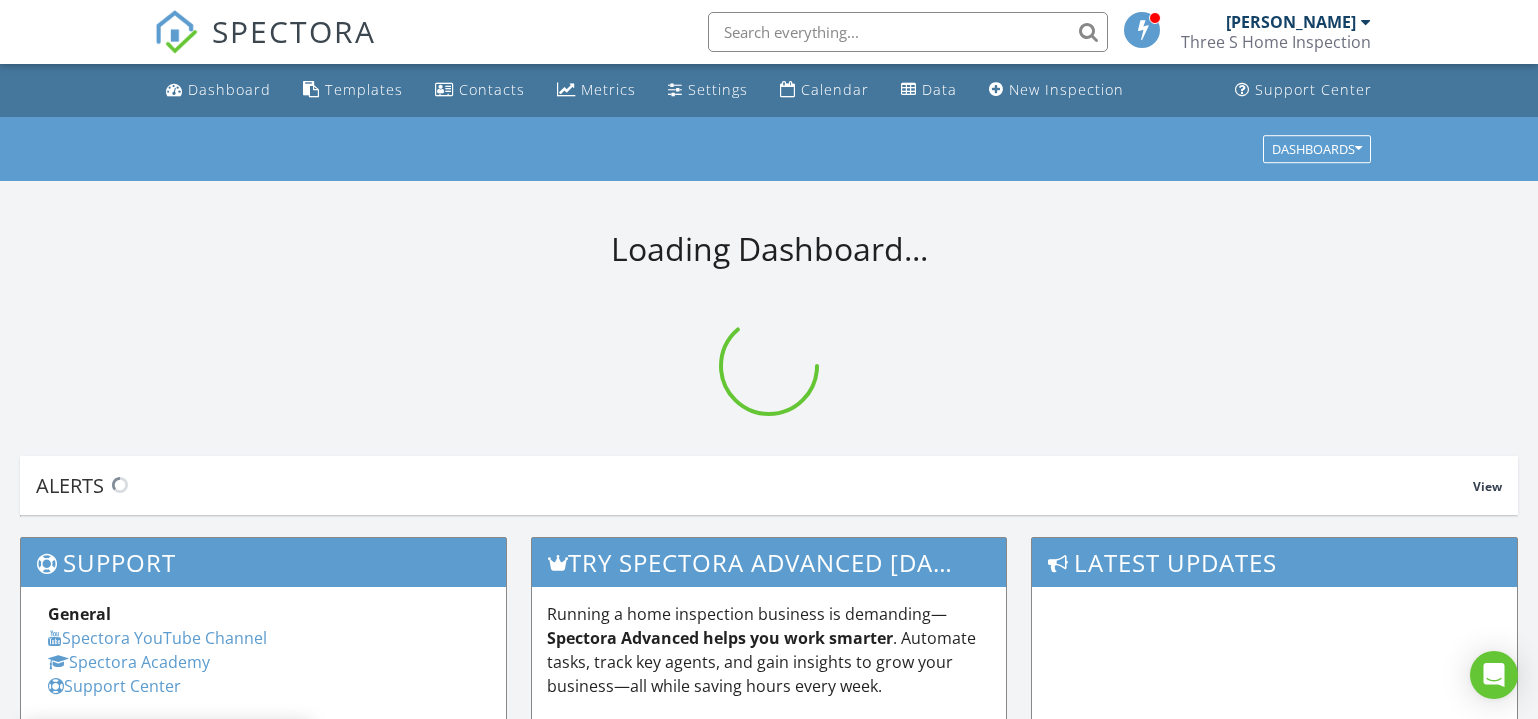 scroll, scrollTop: 0, scrollLeft: 0, axis: both 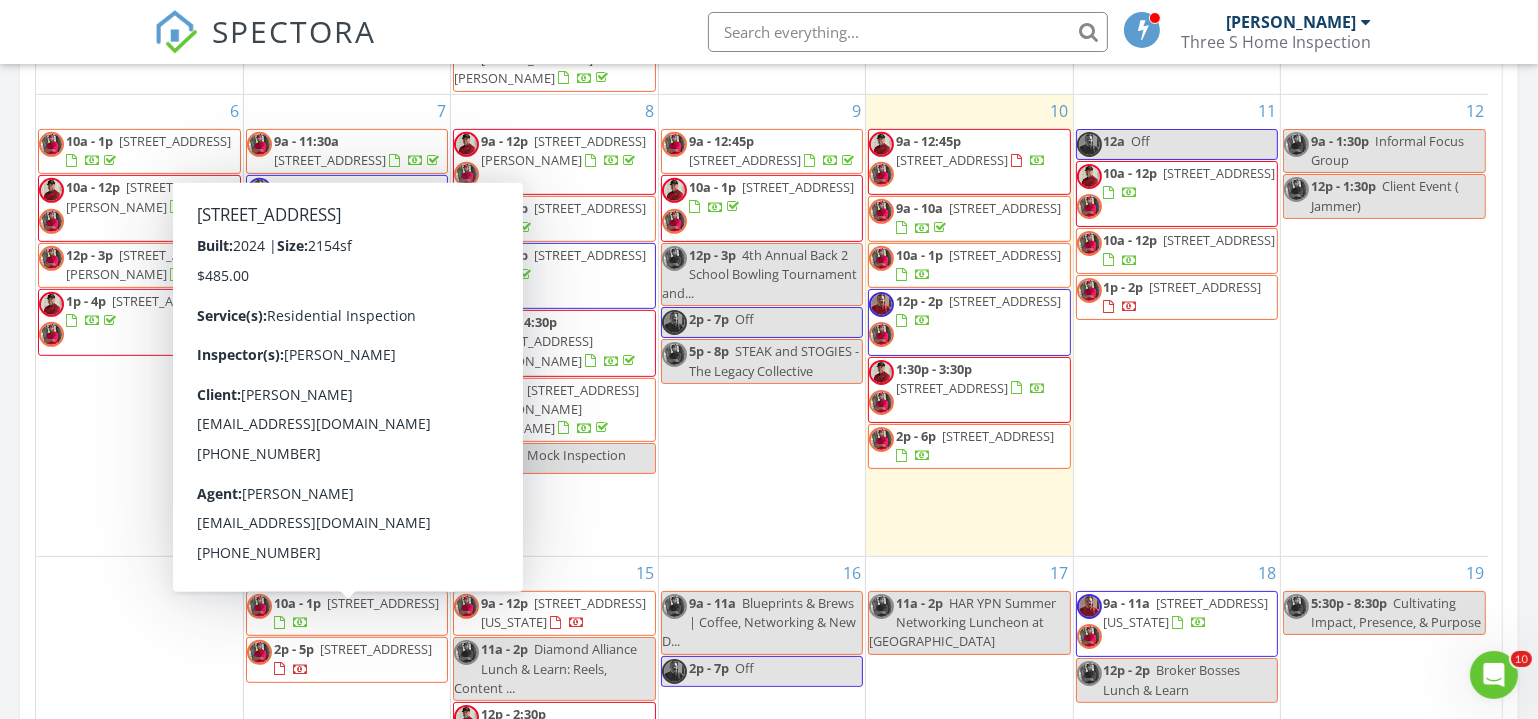 click on "[STREET_ADDRESS]" at bounding box center [376, 649] 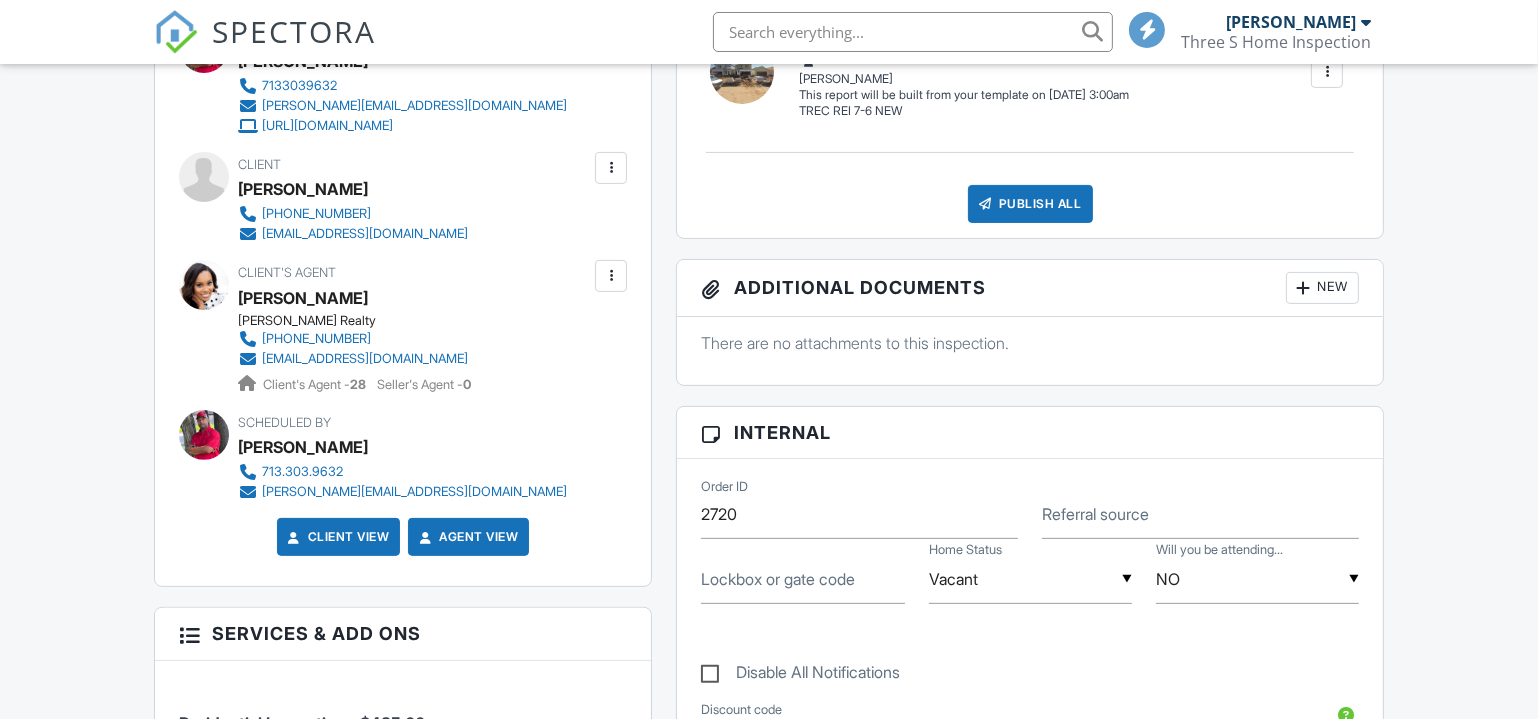 scroll, scrollTop: 636, scrollLeft: 0, axis: vertical 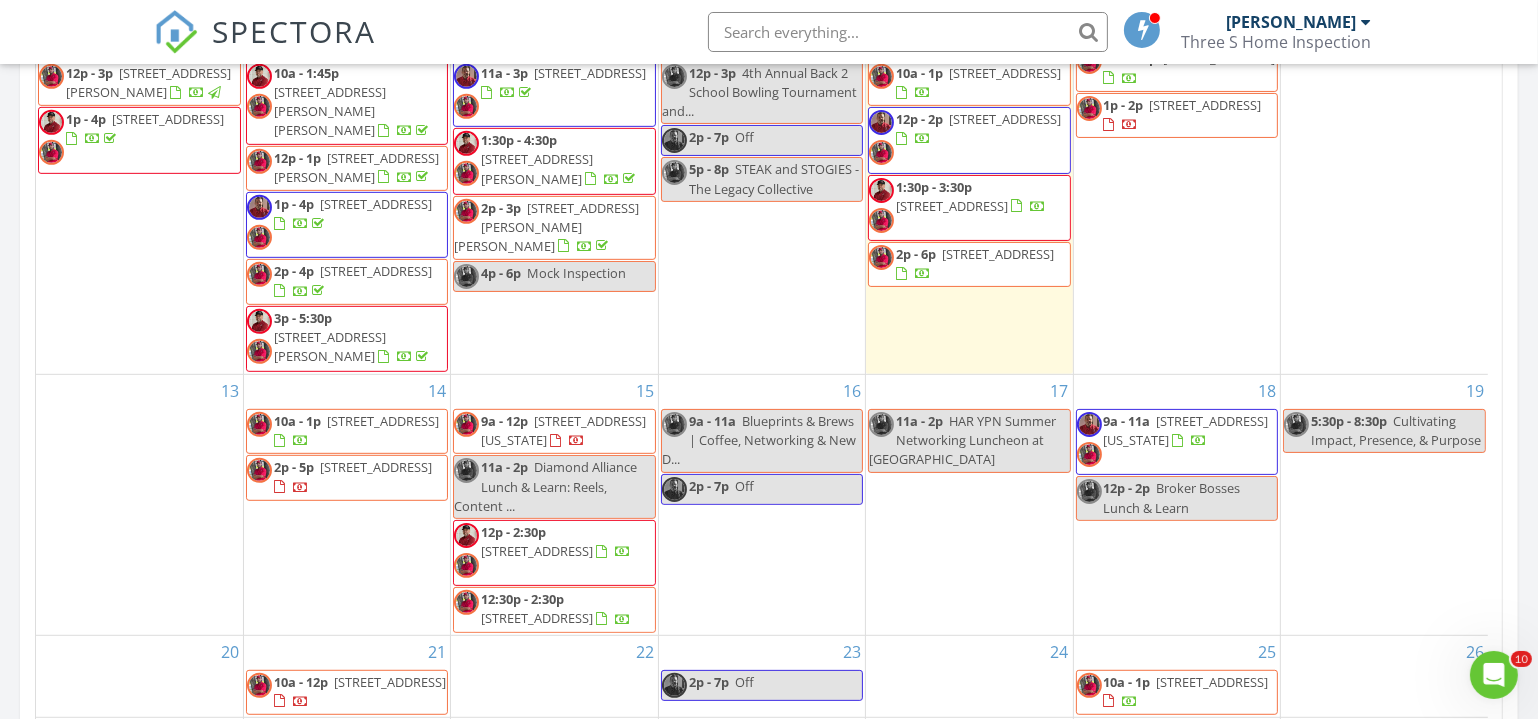 click on "21531 Cypress Trellis Dr 77433" at bounding box center [376, 467] 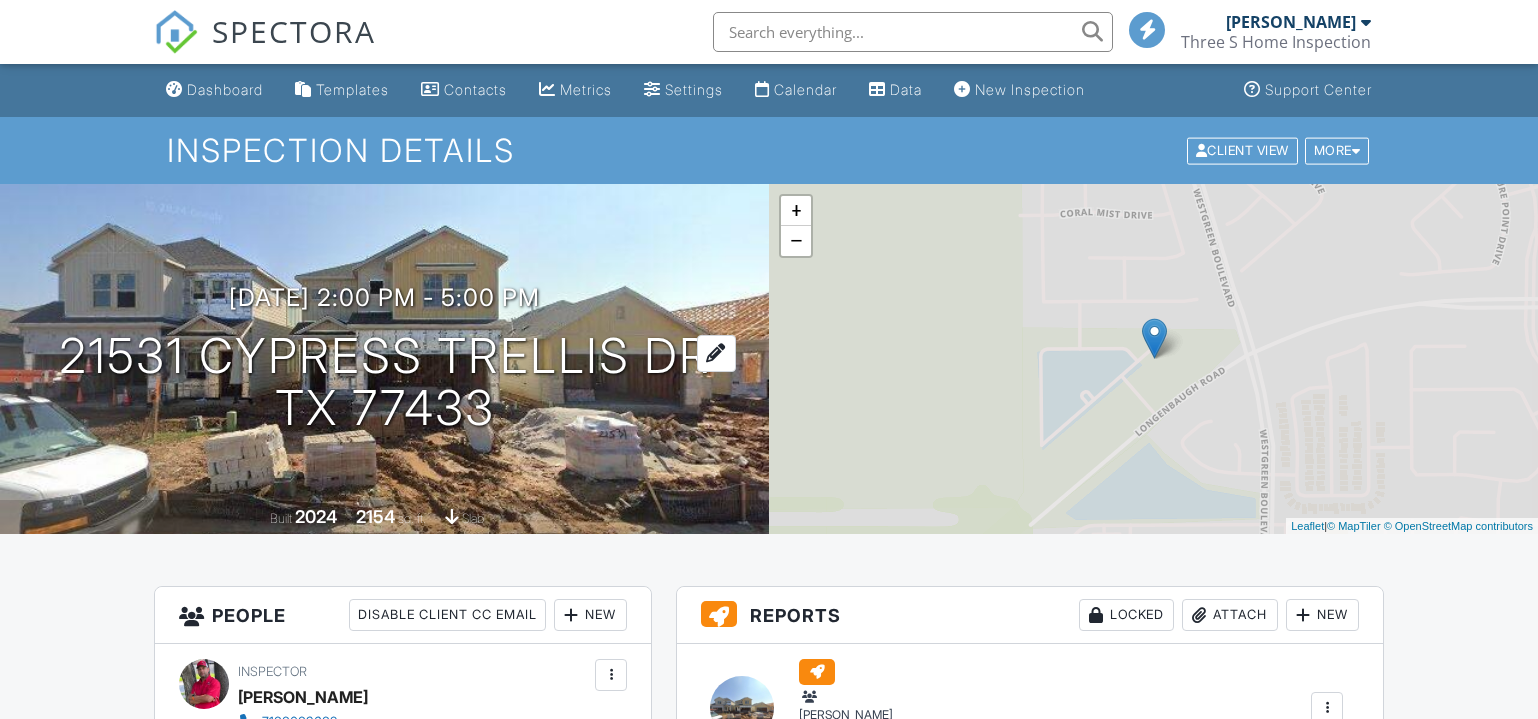 scroll, scrollTop: 0, scrollLeft: 0, axis: both 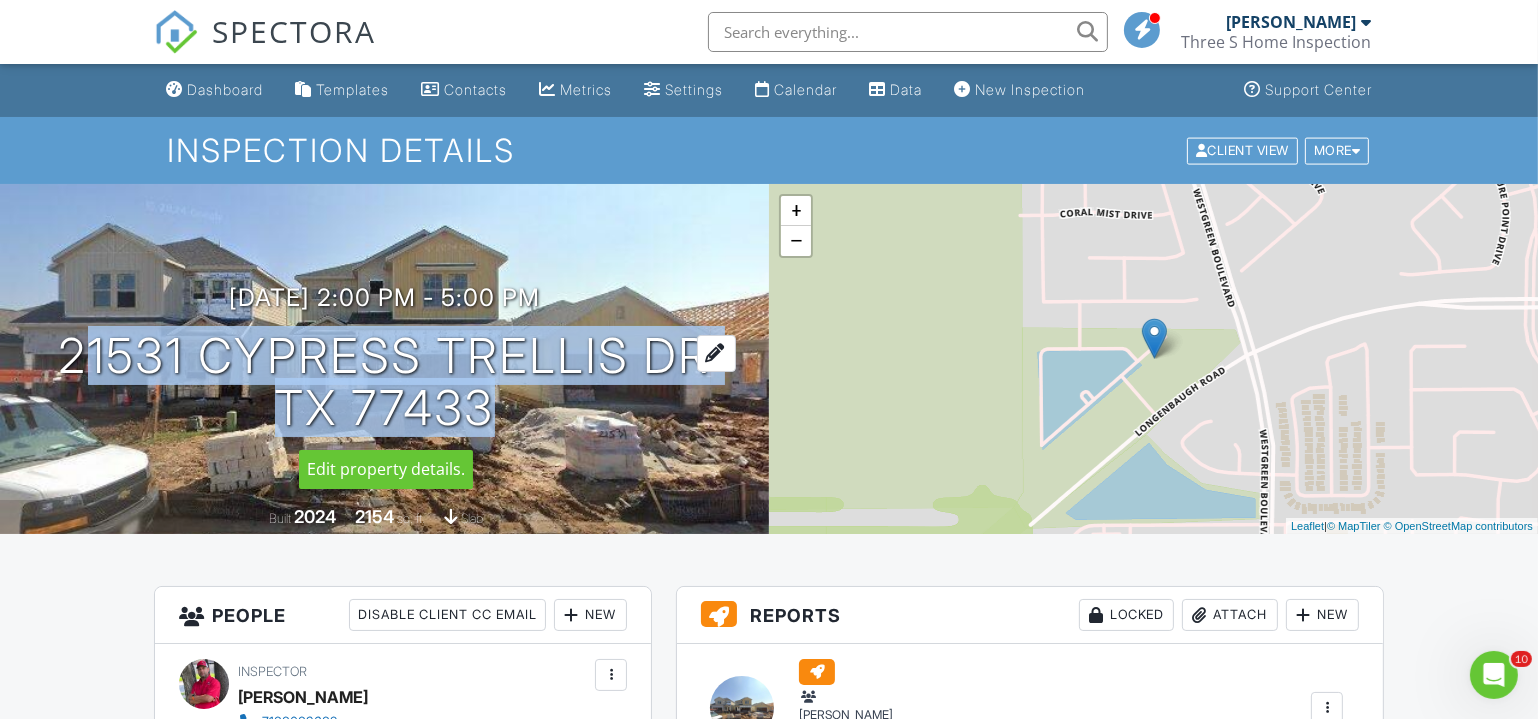 drag, startPoint x: 103, startPoint y: 363, endPoint x: 689, endPoint y: 369, distance: 586.0307 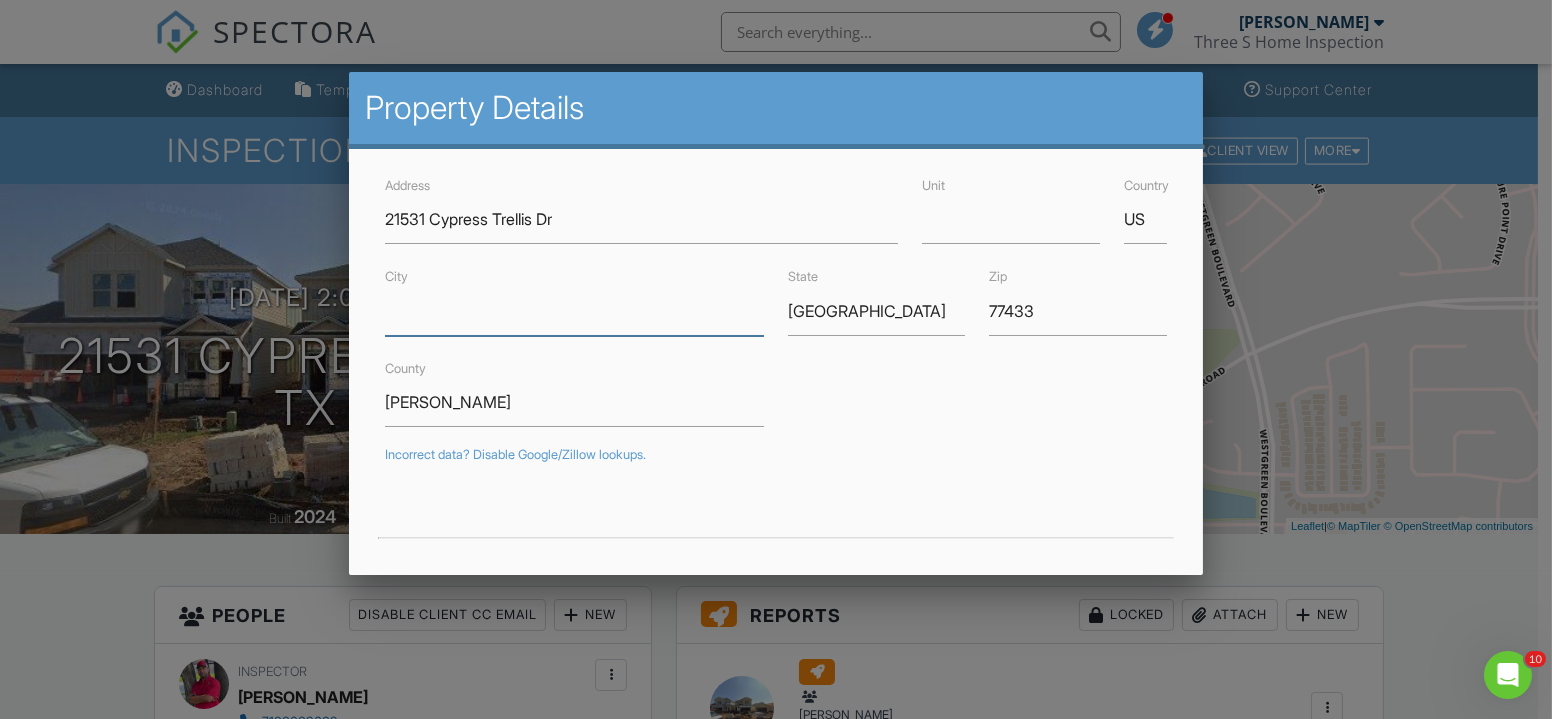 click on "City" at bounding box center [574, 311] 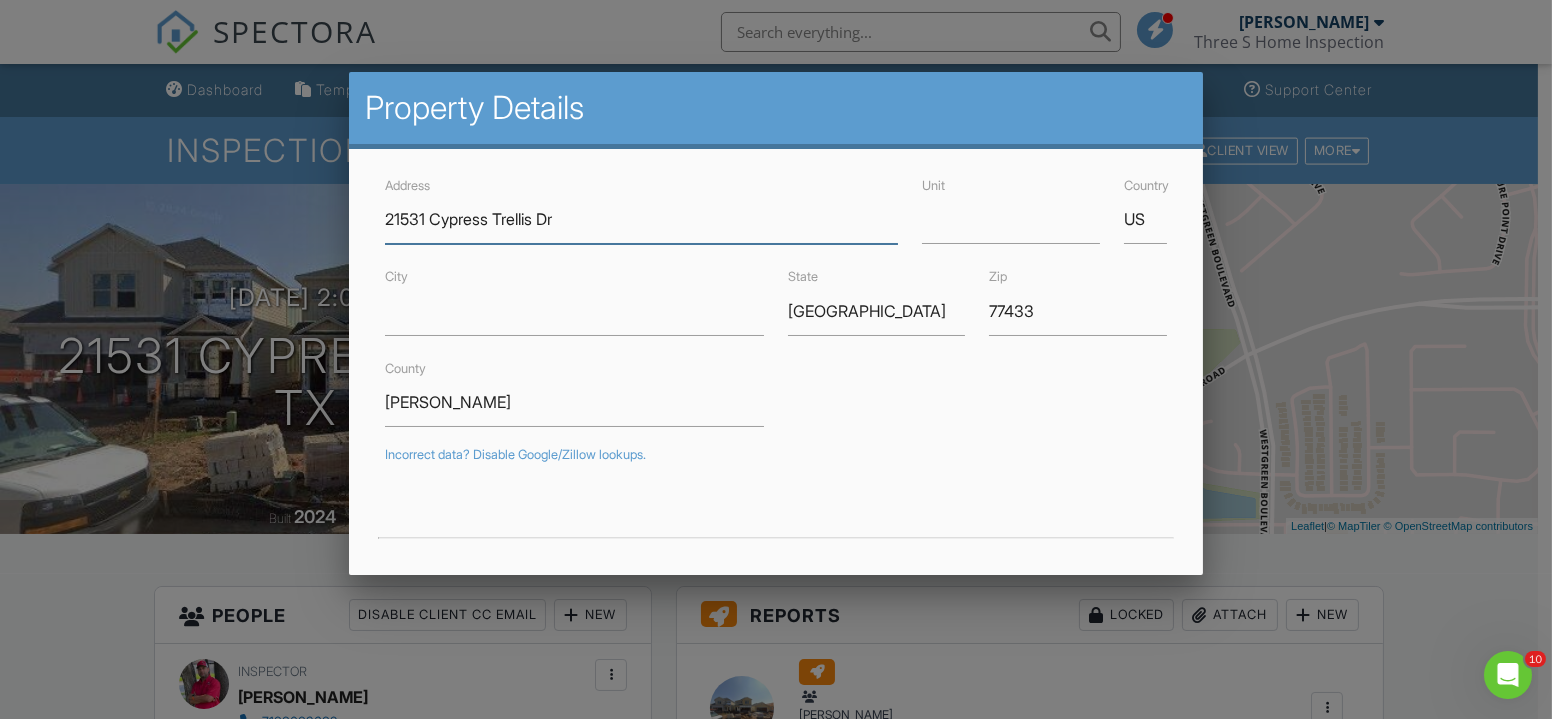 click on "21531 Cypress Trellis Dr" at bounding box center (641, 219) 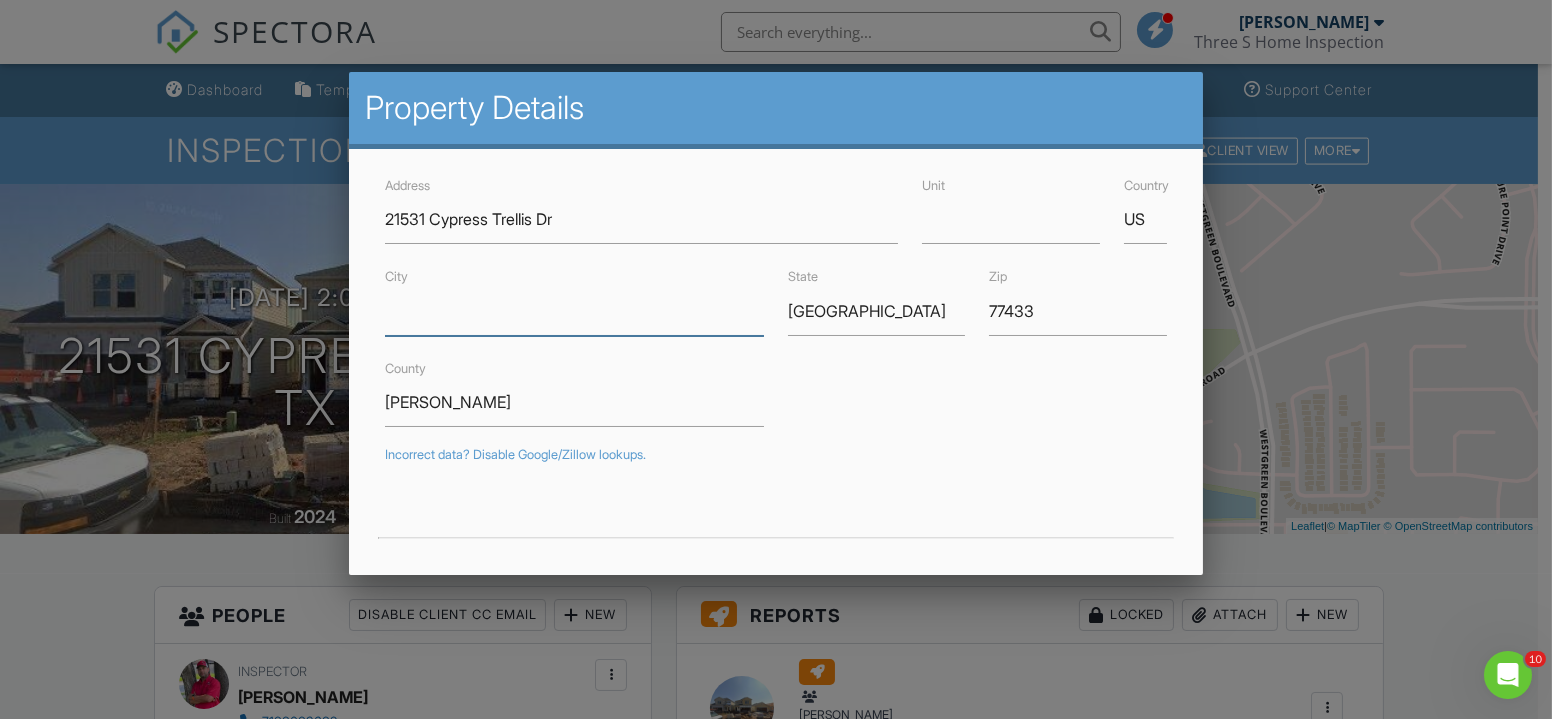 click on "City" at bounding box center (574, 311) 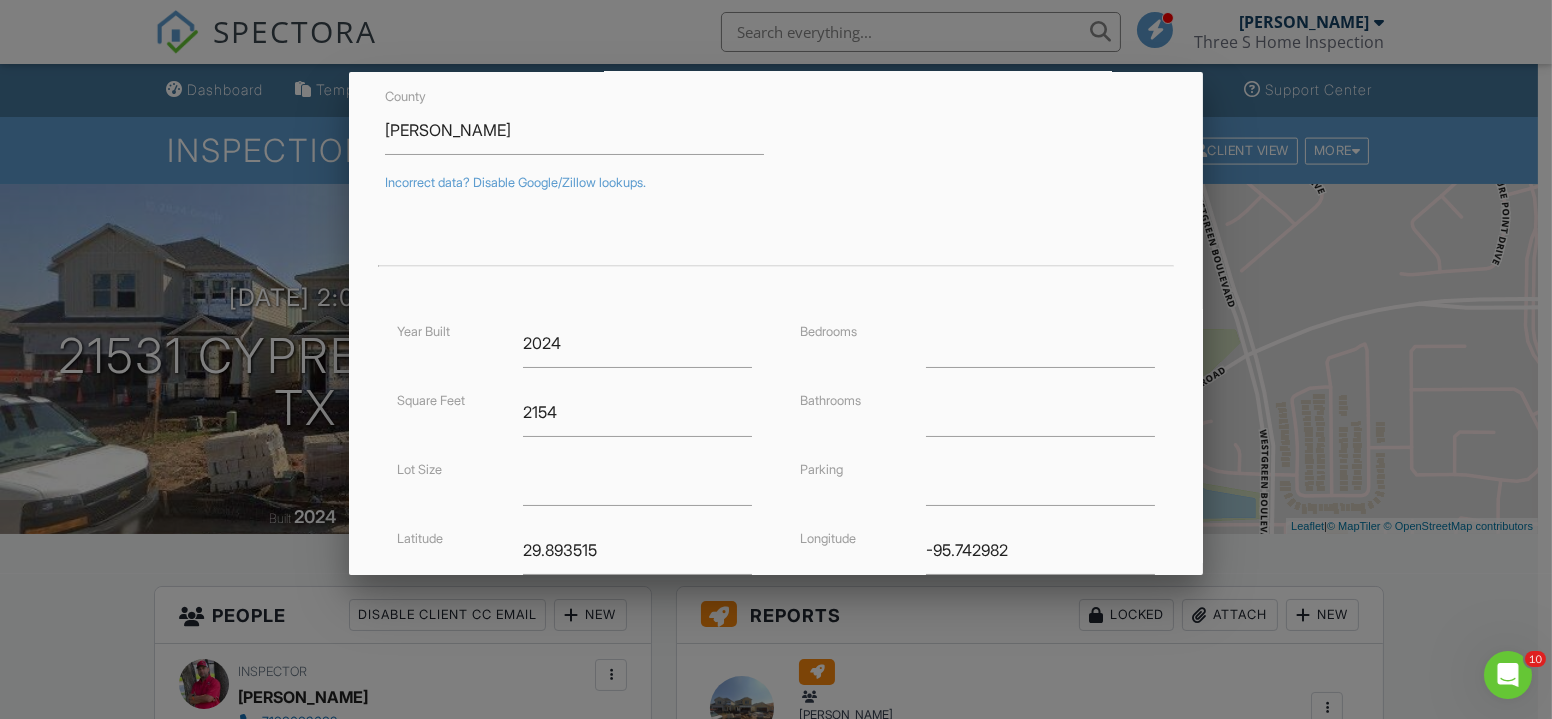 scroll, scrollTop: 491, scrollLeft: 0, axis: vertical 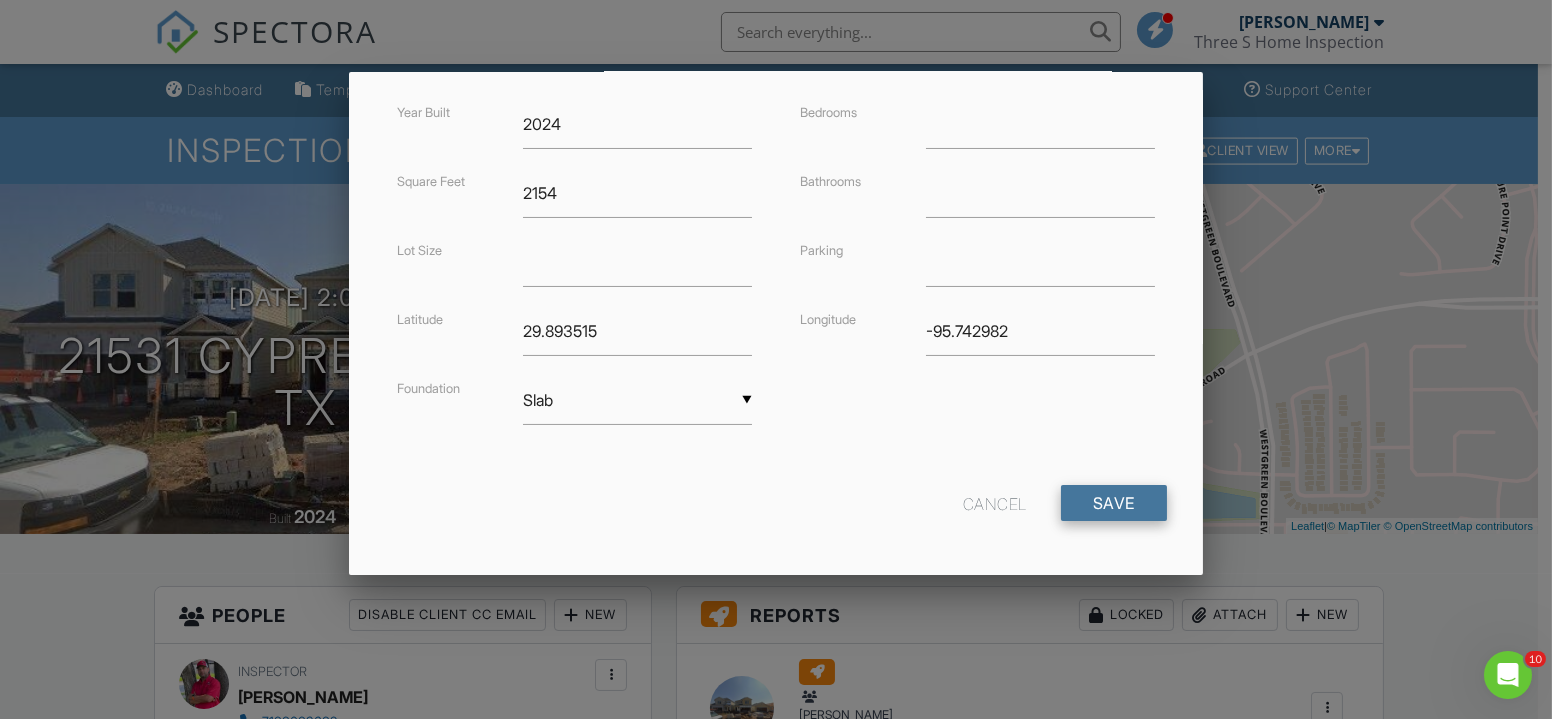 type on "Cypress" 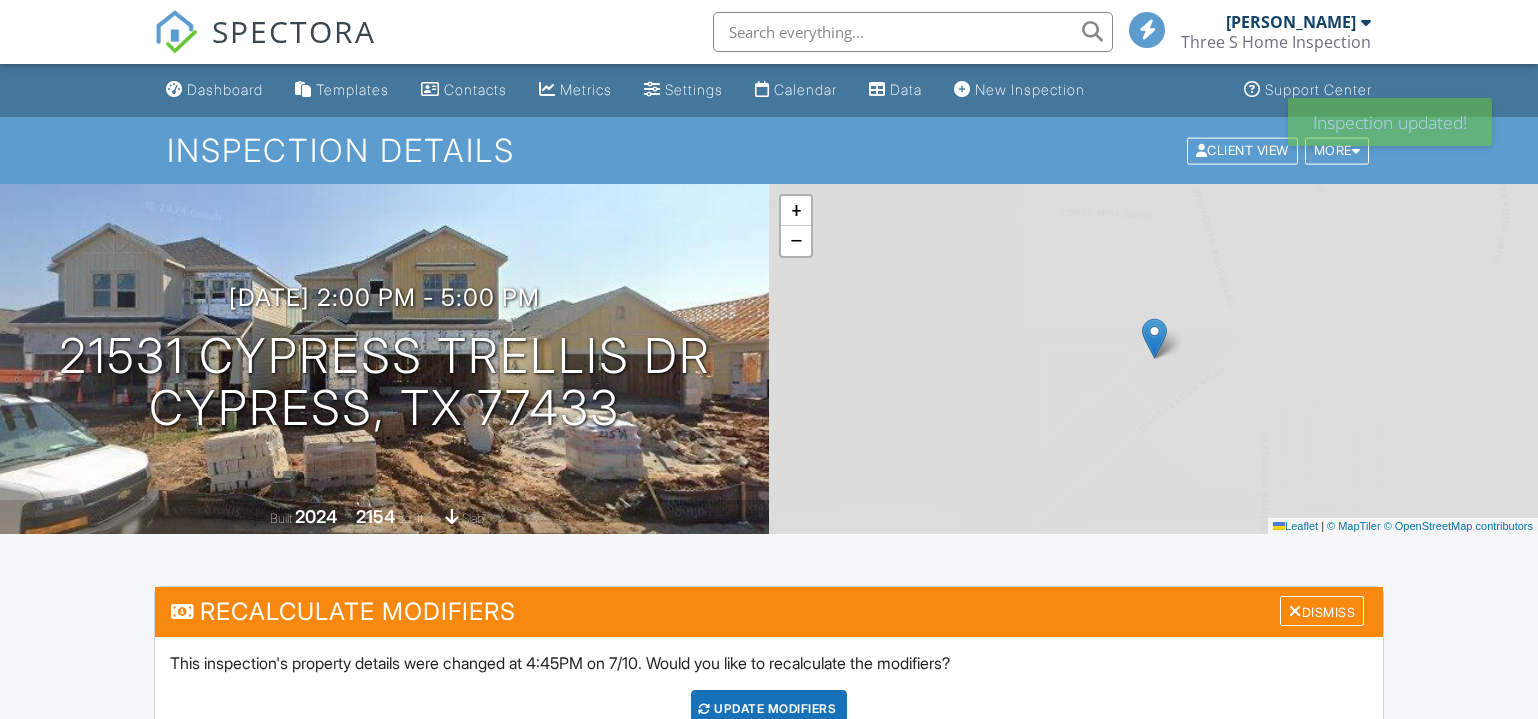 scroll, scrollTop: 454, scrollLeft: 0, axis: vertical 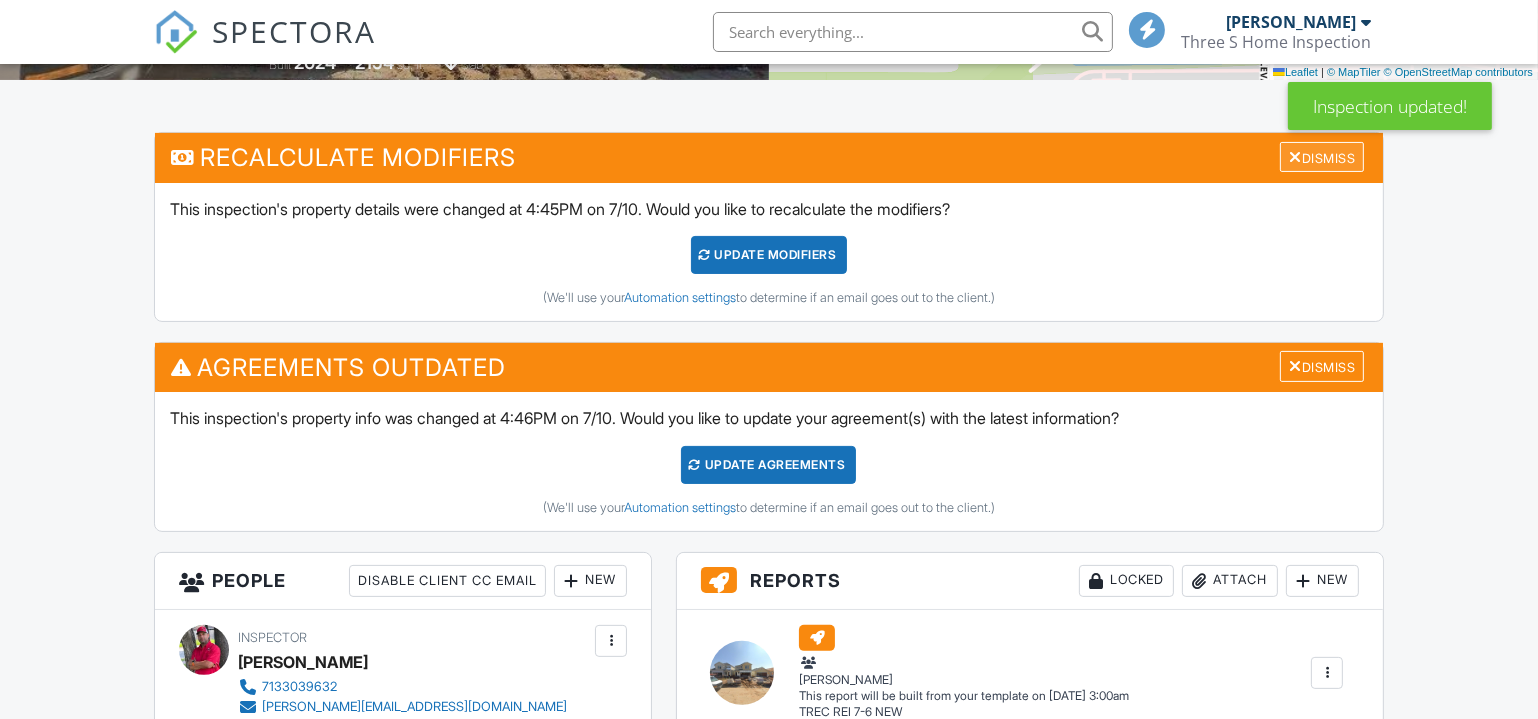 click on "Dismiss" at bounding box center [1322, 157] 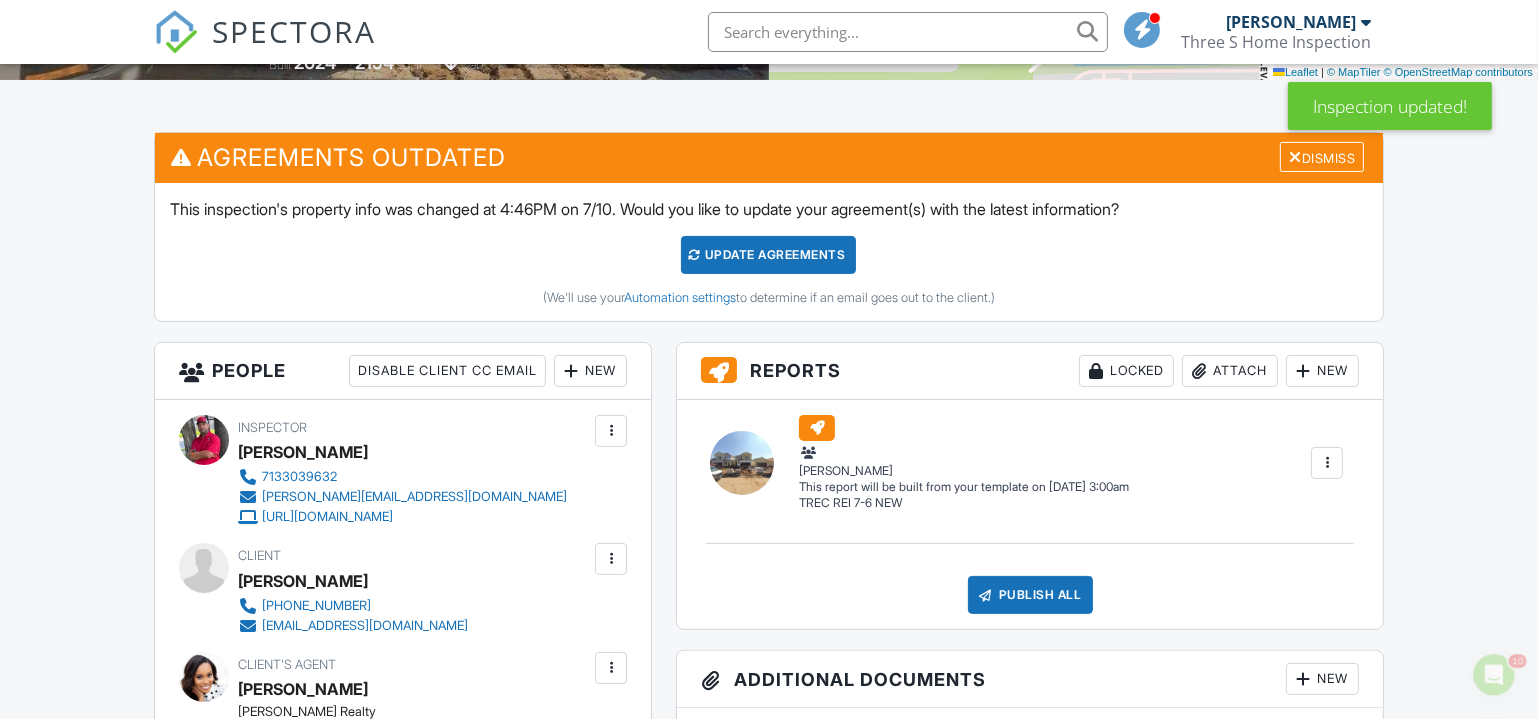 scroll, scrollTop: 0, scrollLeft: 0, axis: both 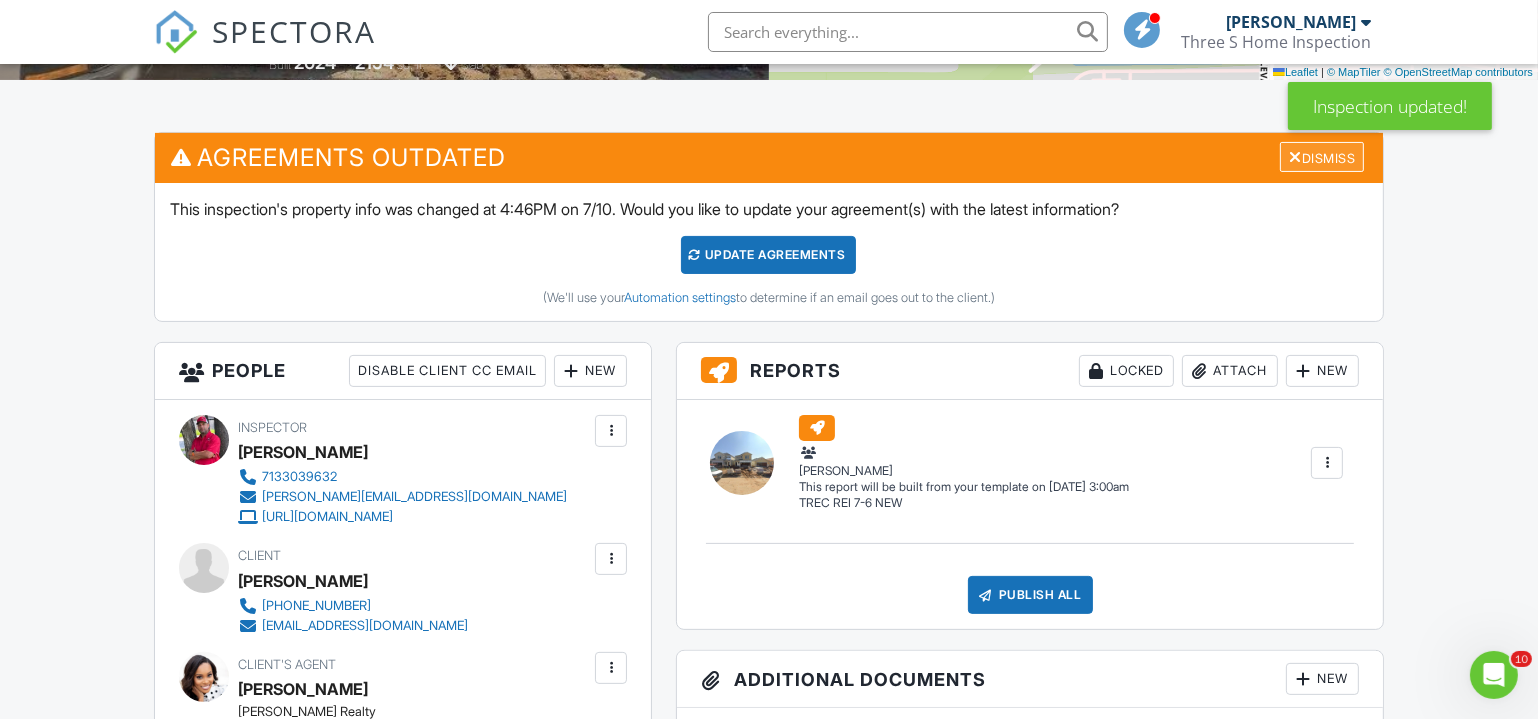 click on "Dismiss" at bounding box center [1322, 157] 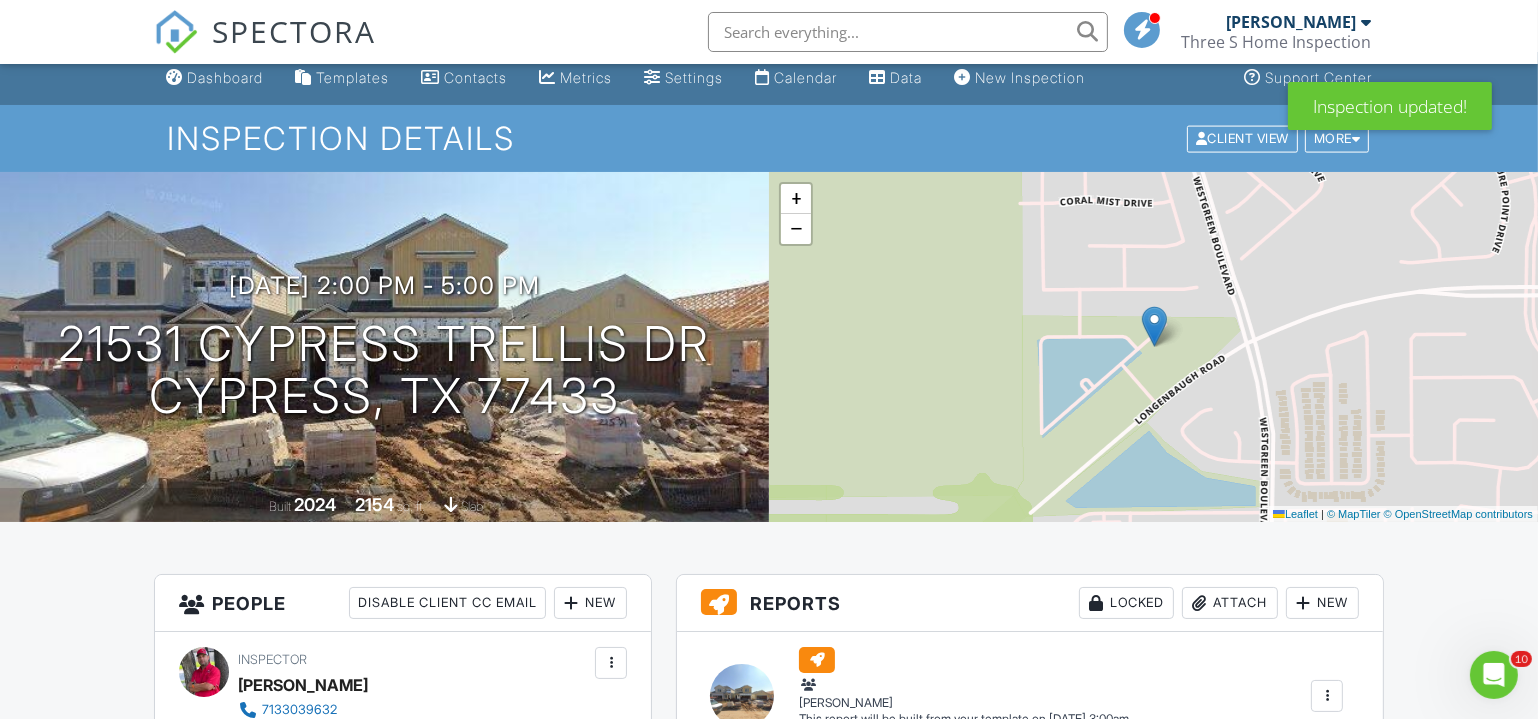 scroll, scrollTop: 0, scrollLeft: 0, axis: both 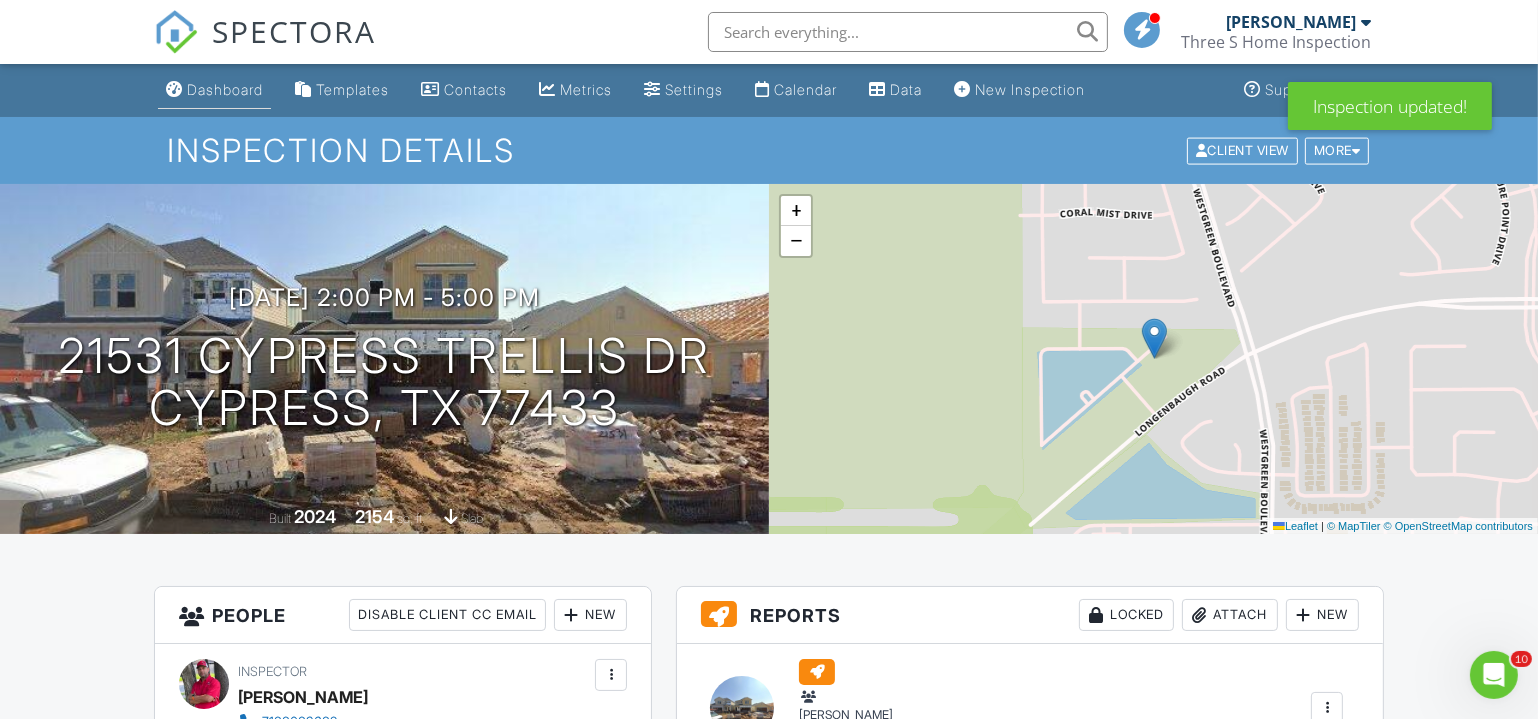 click on "Dashboard" at bounding box center (225, 89) 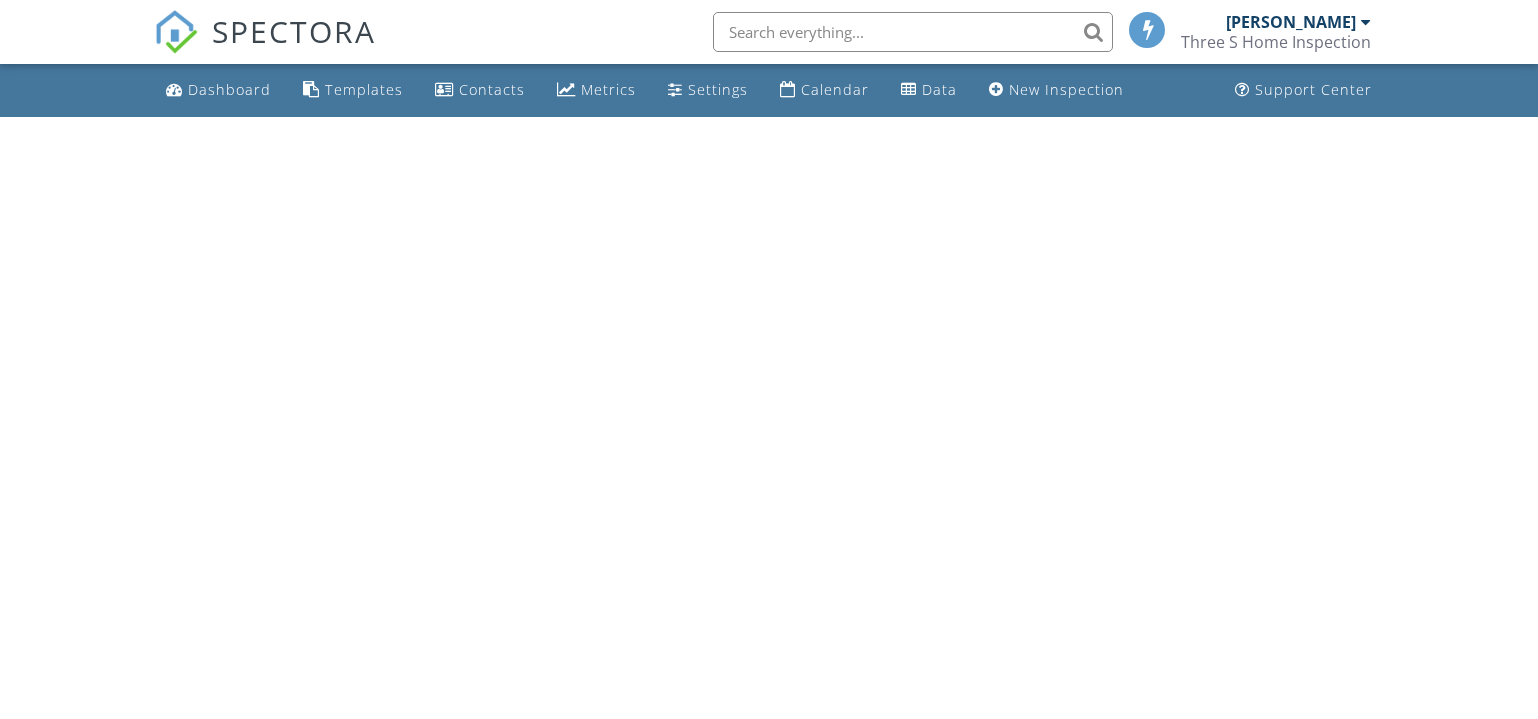 scroll, scrollTop: 0, scrollLeft: 0, axis: both 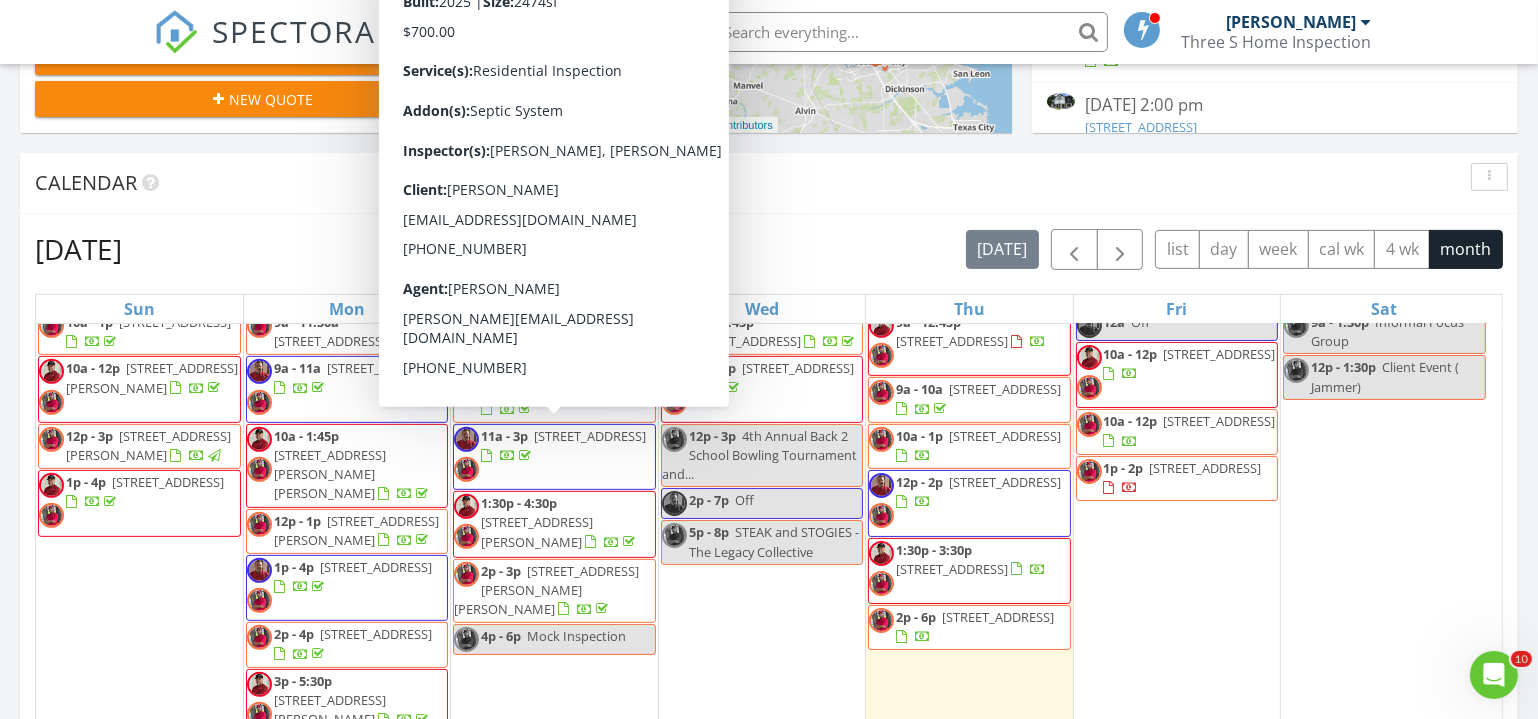 click on "Calendar" at bounding box center (769, 183) 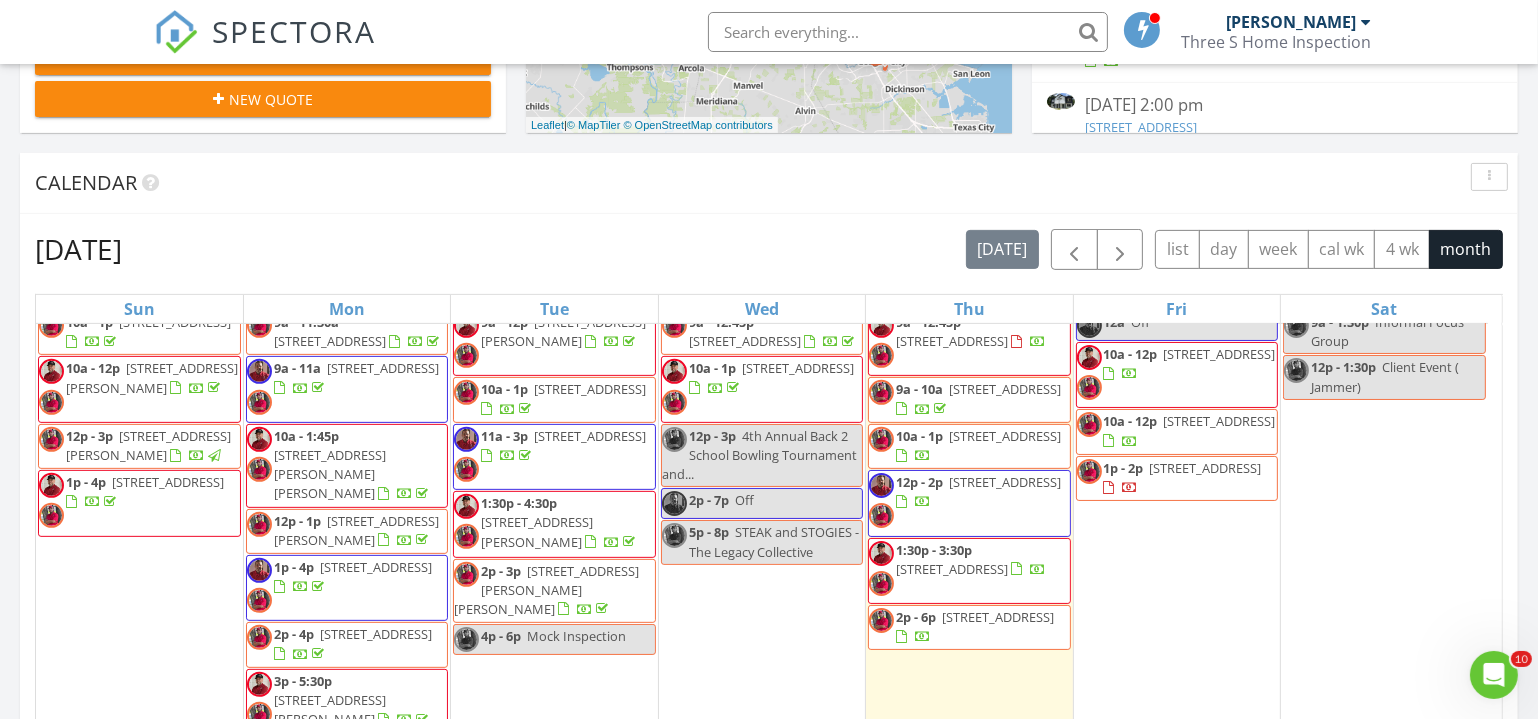 click at bounding box center [908, 32] 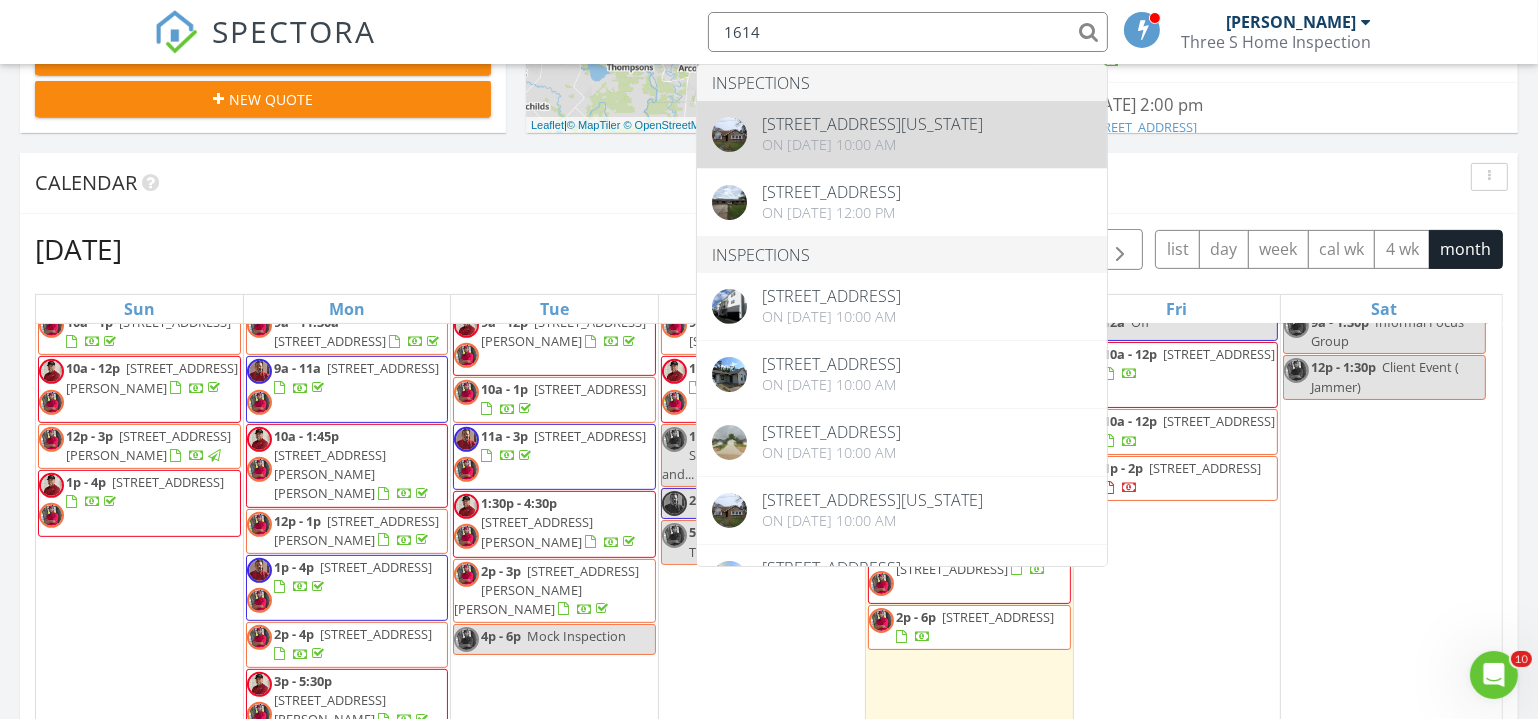 type on "1614" 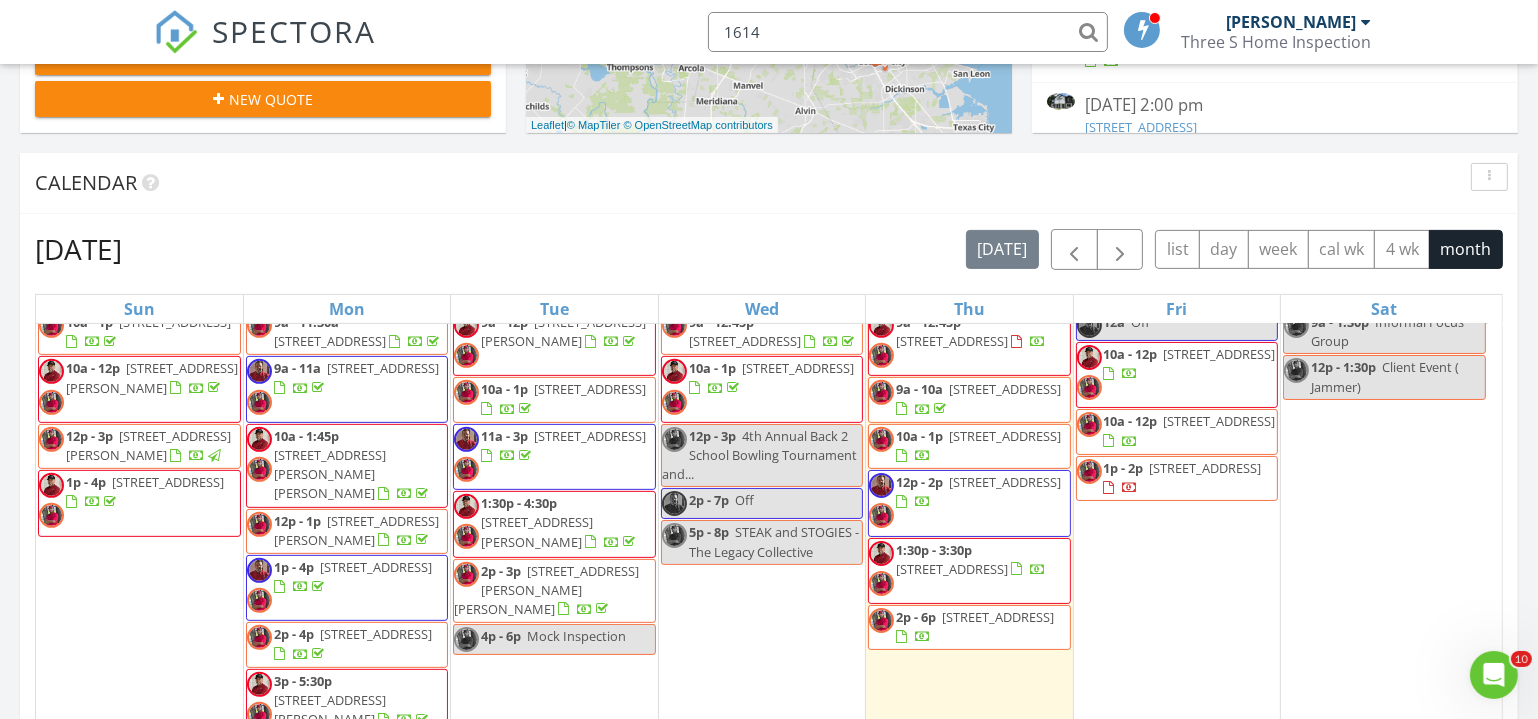 type 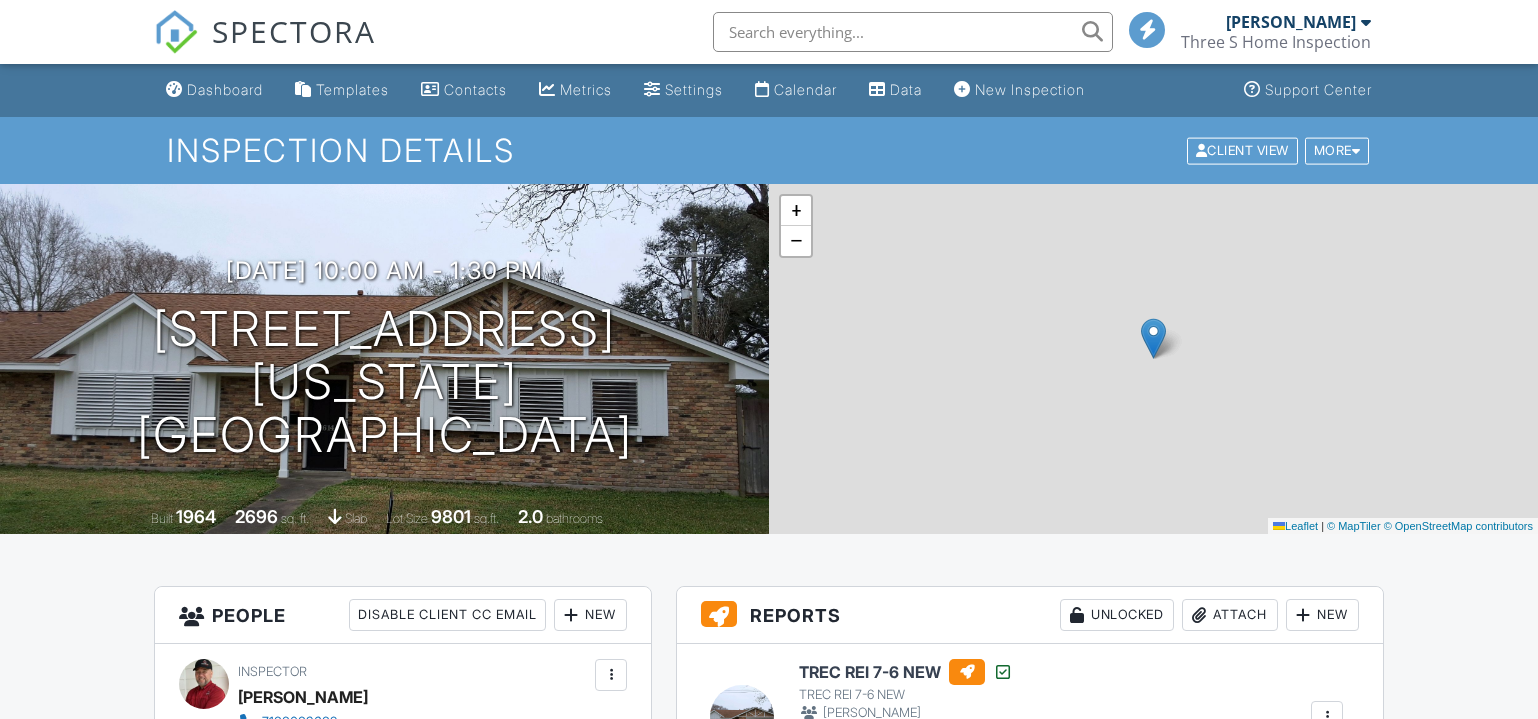 scroll, scrollTop: 538, scrollLeft: 0, axis: vertical 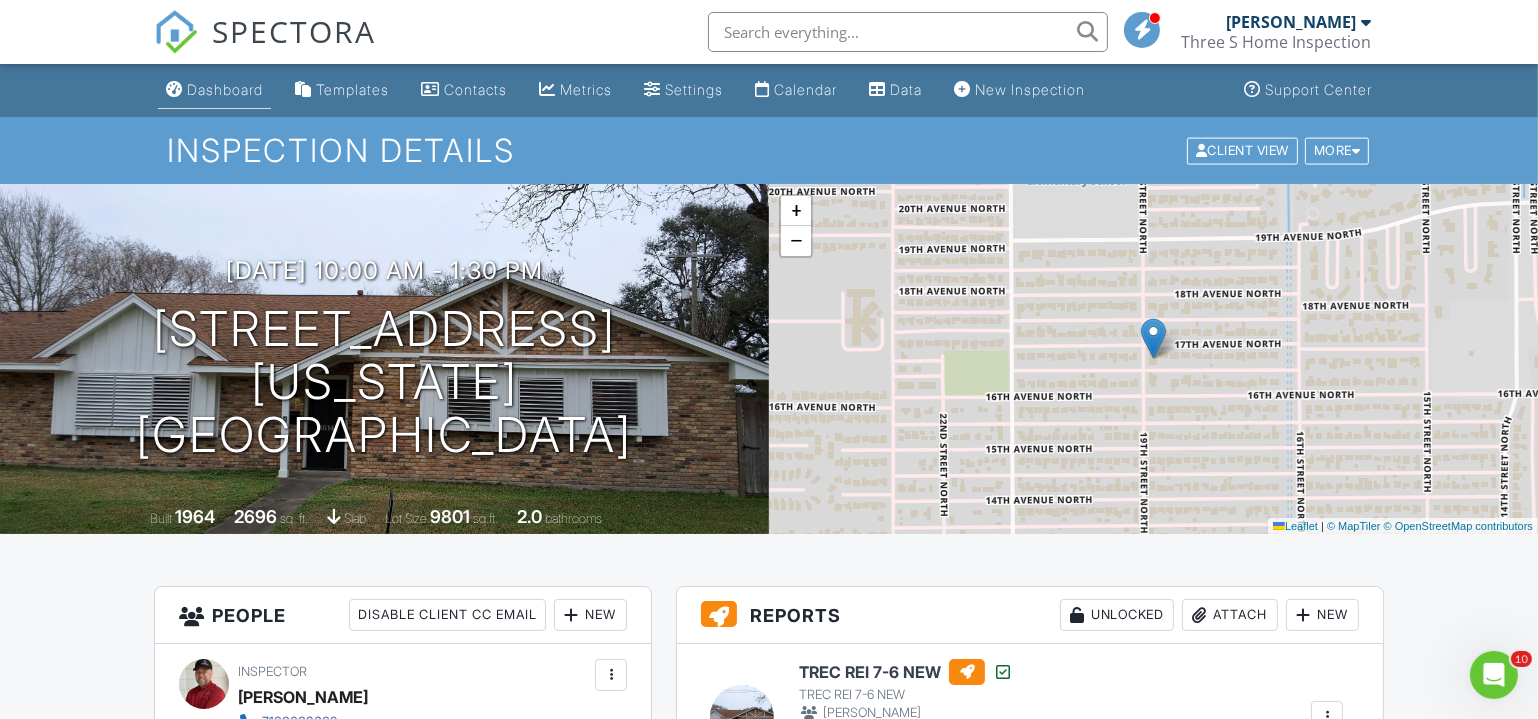click on "Dashboard" at bounding box center [225, 89] 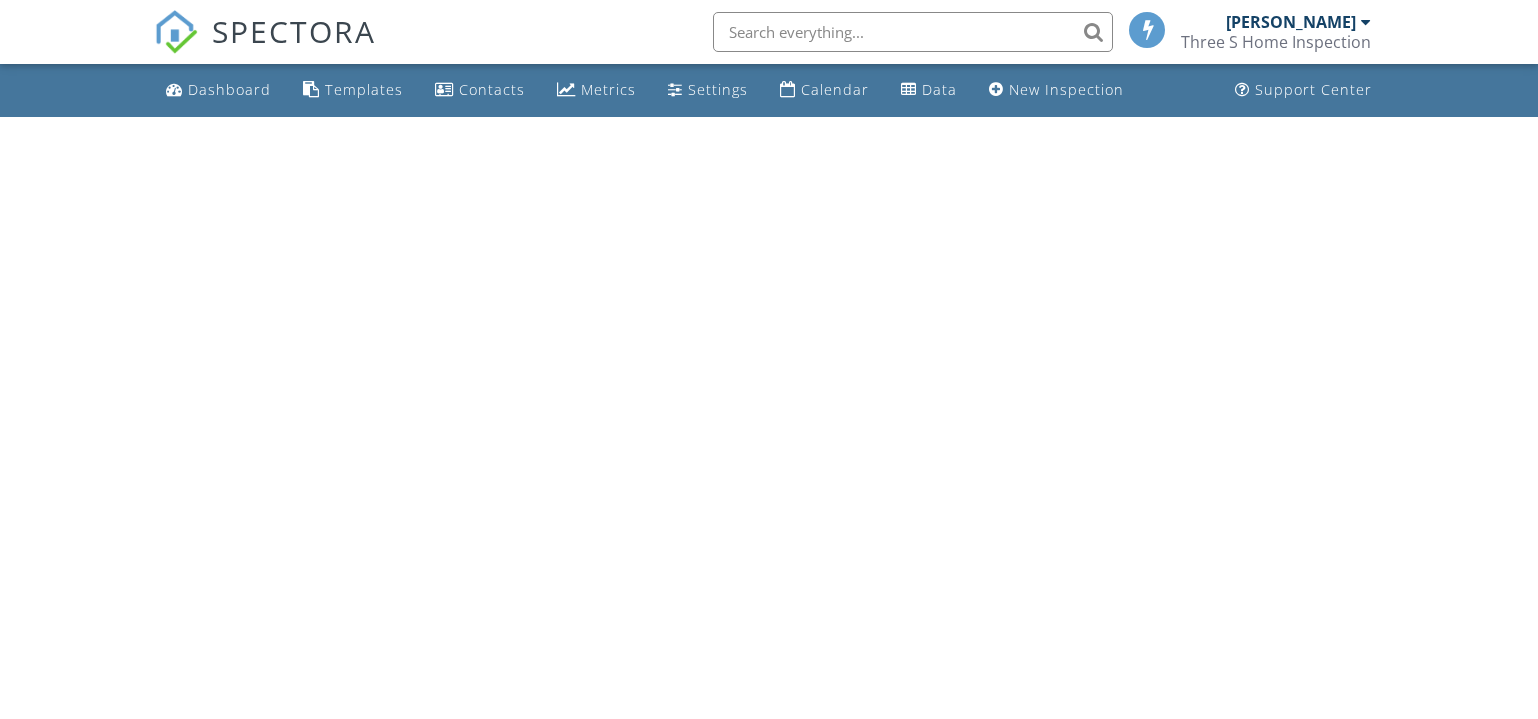 scroll, scrollTop: 0, scrollLeft: 0, axis: both 